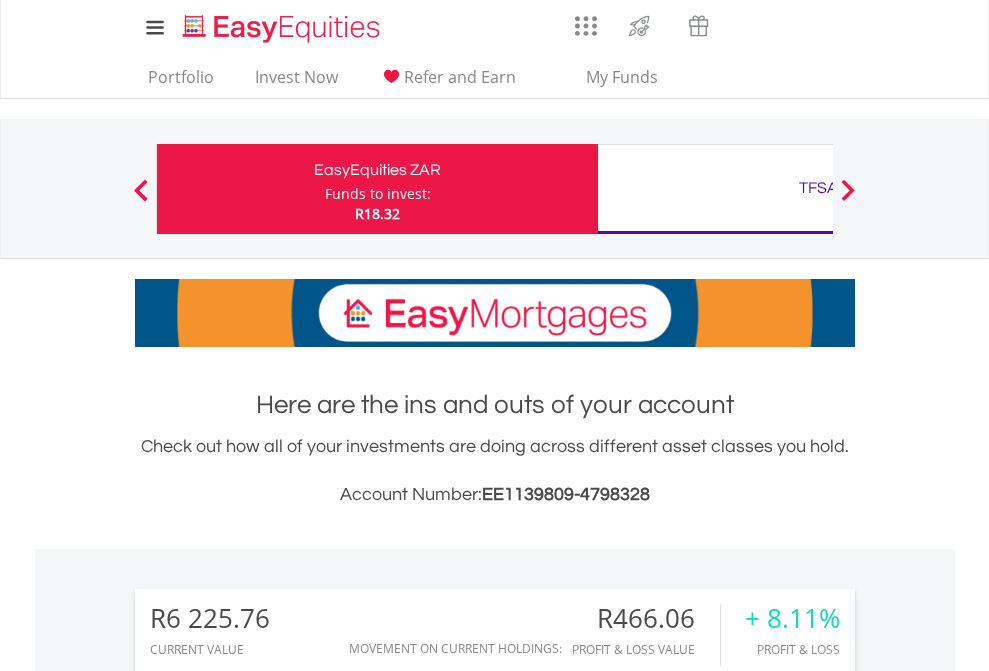 scroll, scrollTop: 0, scrollLeft: 0, axis: both 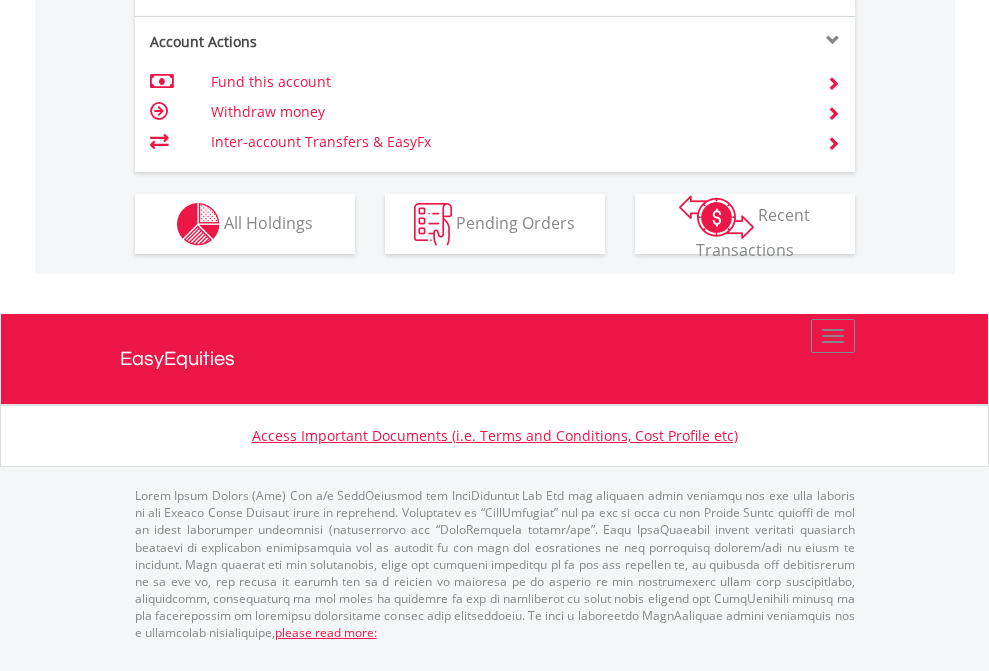 click on "Investment types" at bounding box center (706, -337) 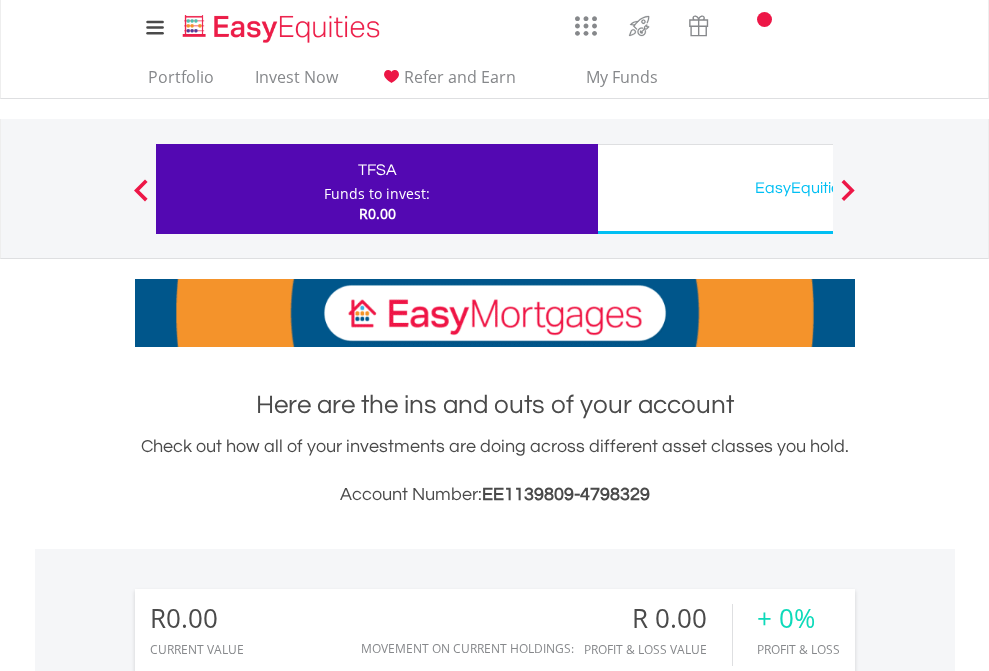 scroll, scrollTop: 1870, scrollLeft: 0, axis: vertical 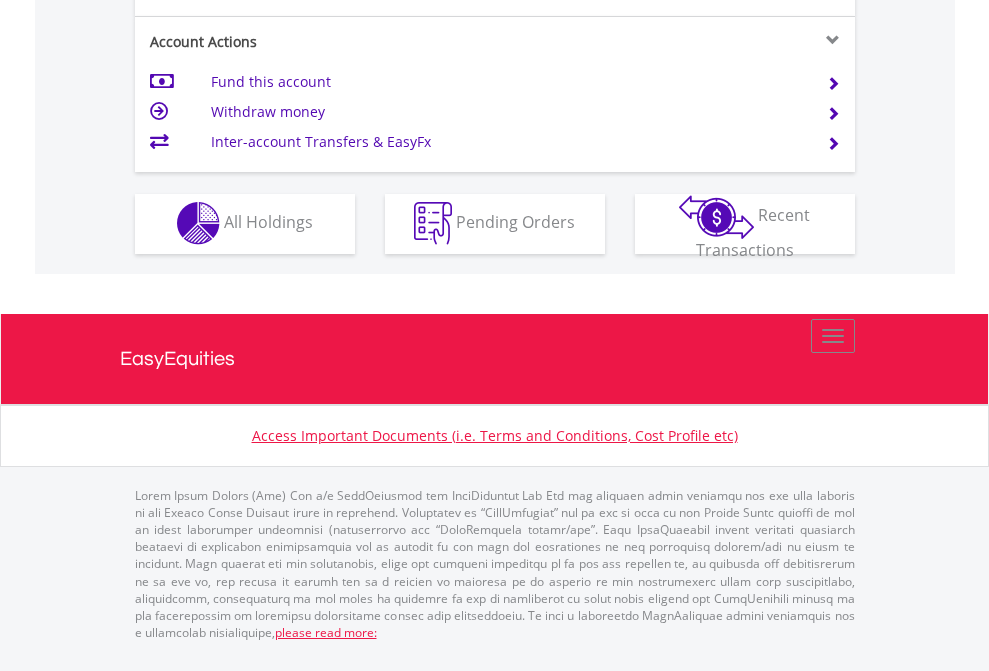 click on "Investment types" at bounding box center (706, -353) 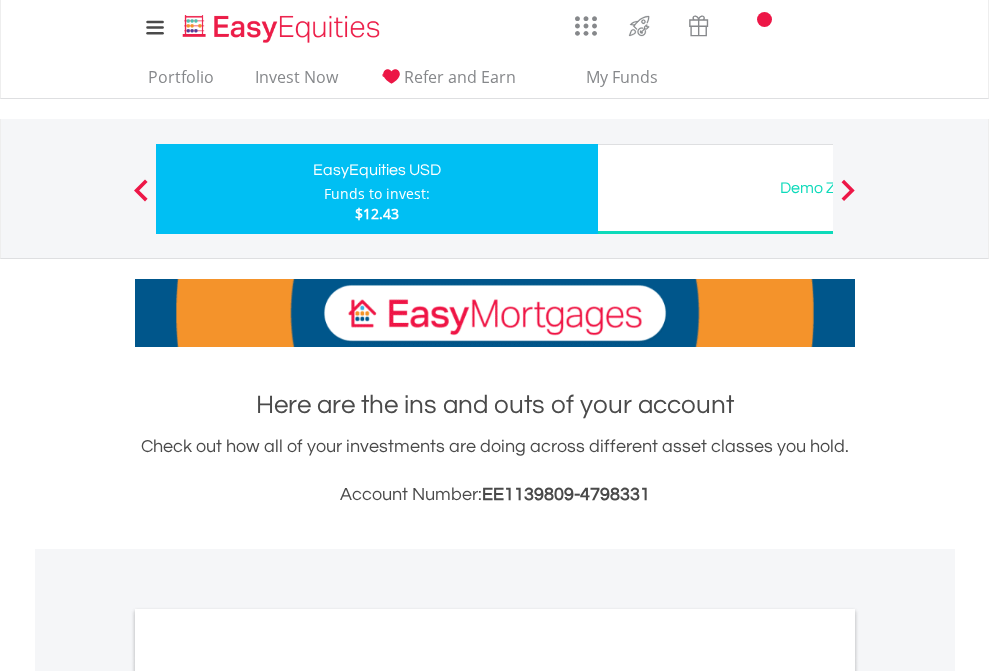 scroll, scrollTop: 0, scrollLeft: 0, axis: both 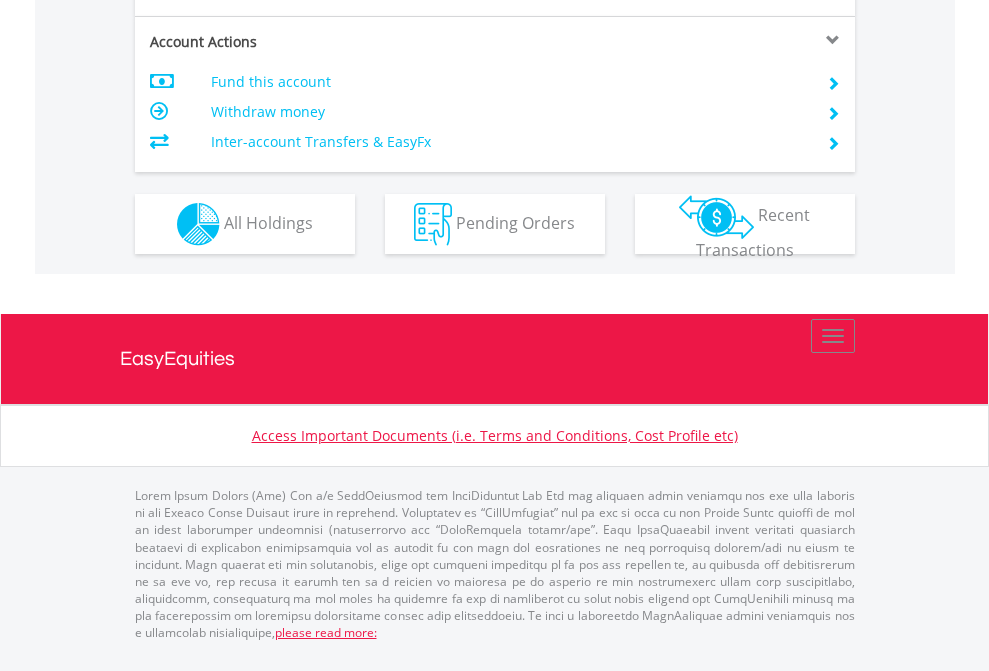 click on "Investment types" at bounding box center (706, -337) 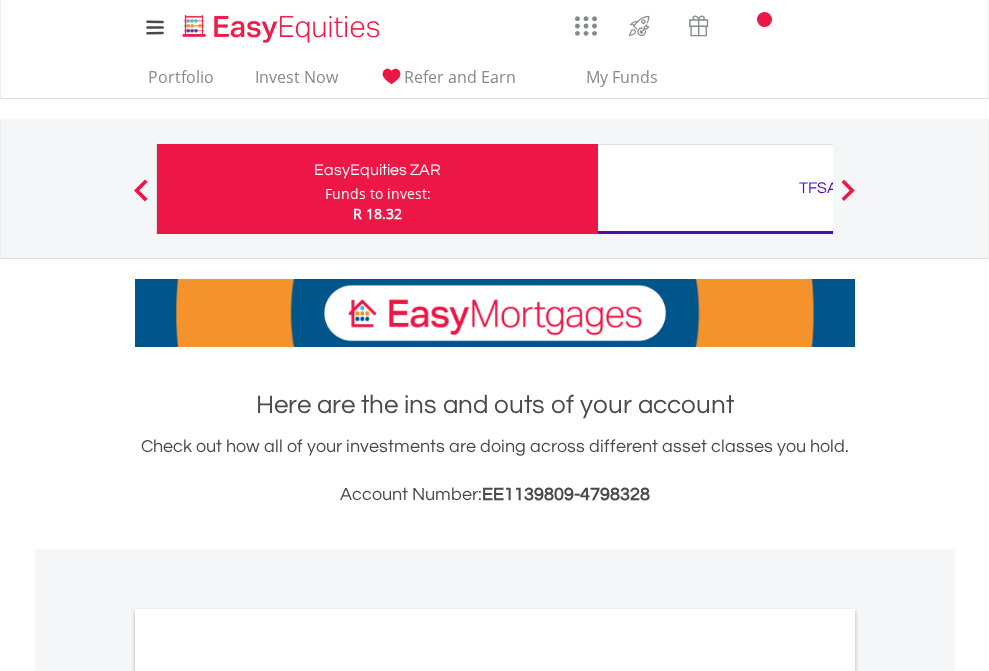 scroll, scrollTop: 1202, scrollLeft: 0, axis: vertical 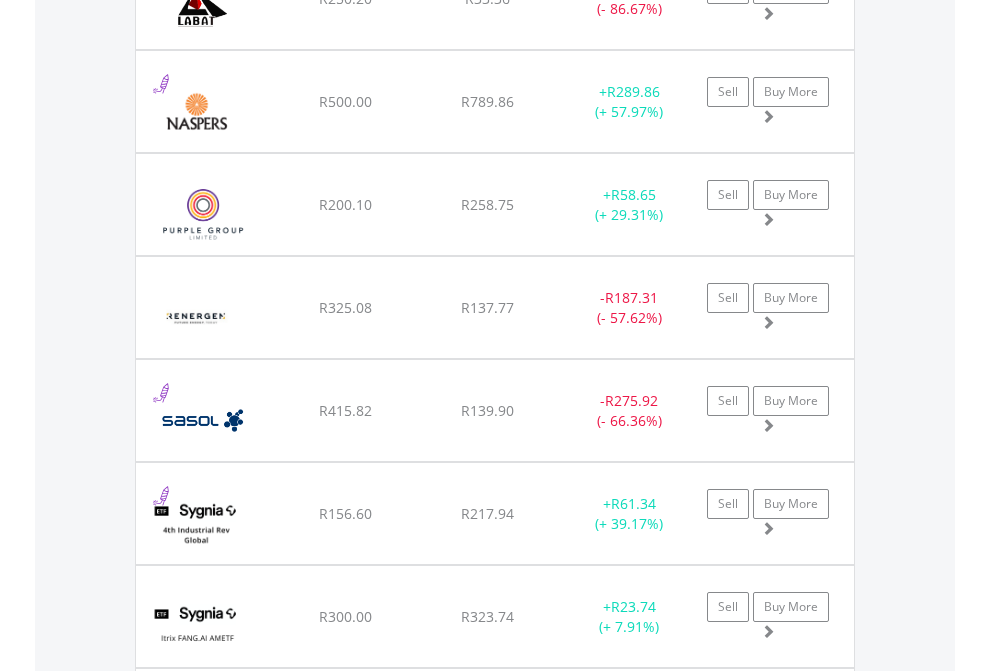 click on "TFSA" at bounding box center (818, -2196) 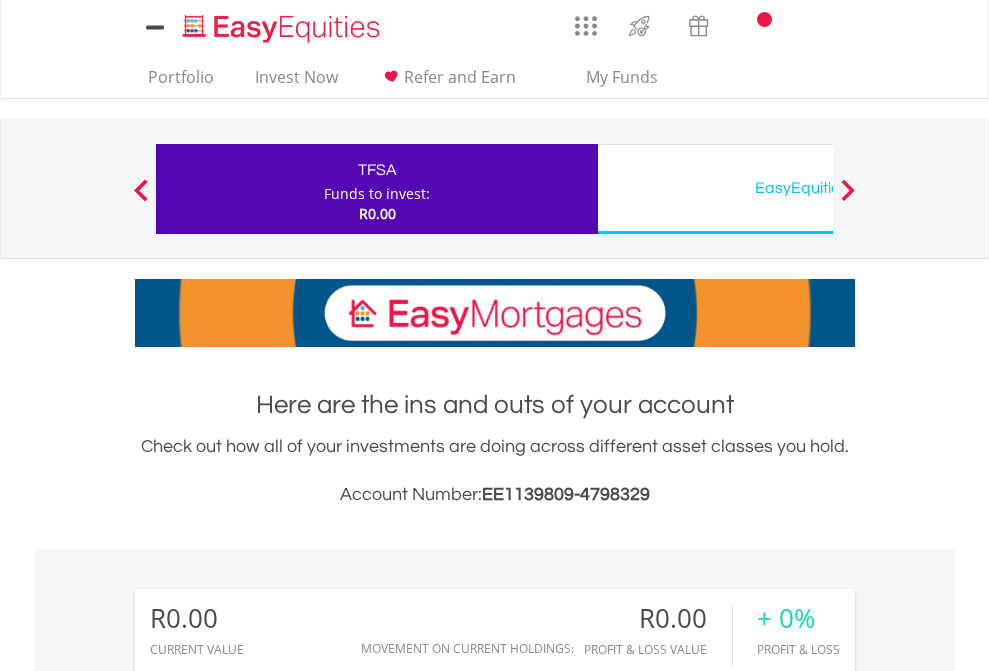 scroll, scrollTop: 1486, scrollLeft: 0, axis: vertical 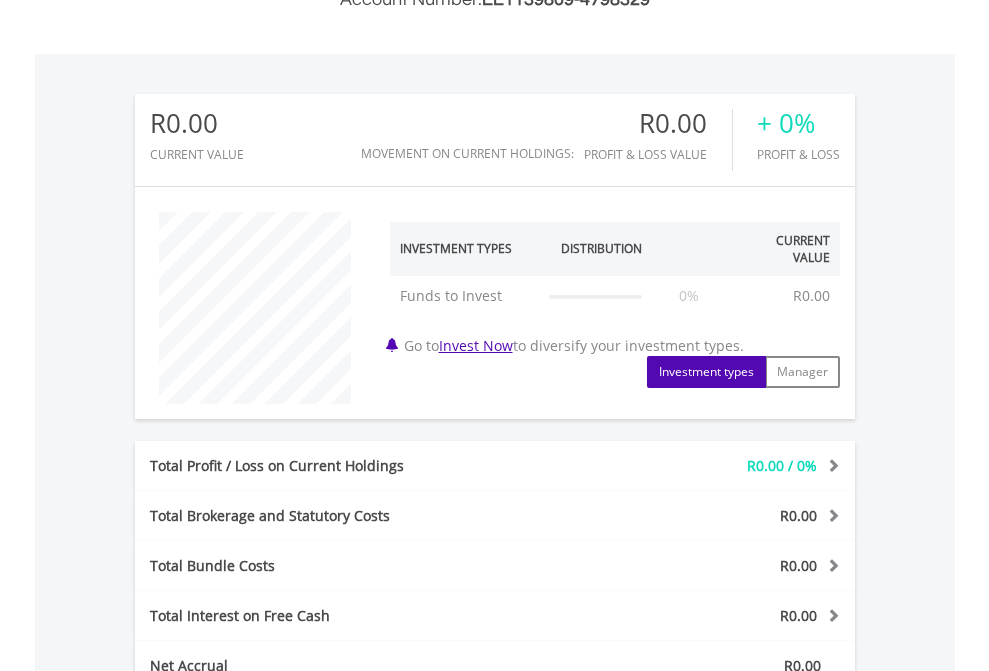 click on "All Holdings" at bounding box center (268, 947) 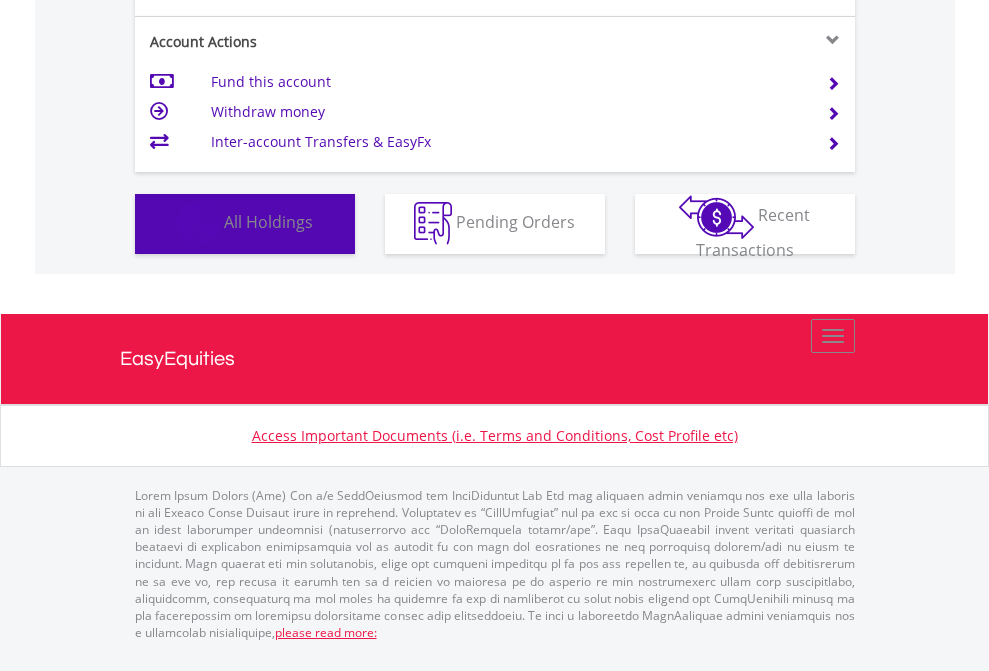 scroll, scrollTop: 999808, scrollLeft: 999687, axis: both 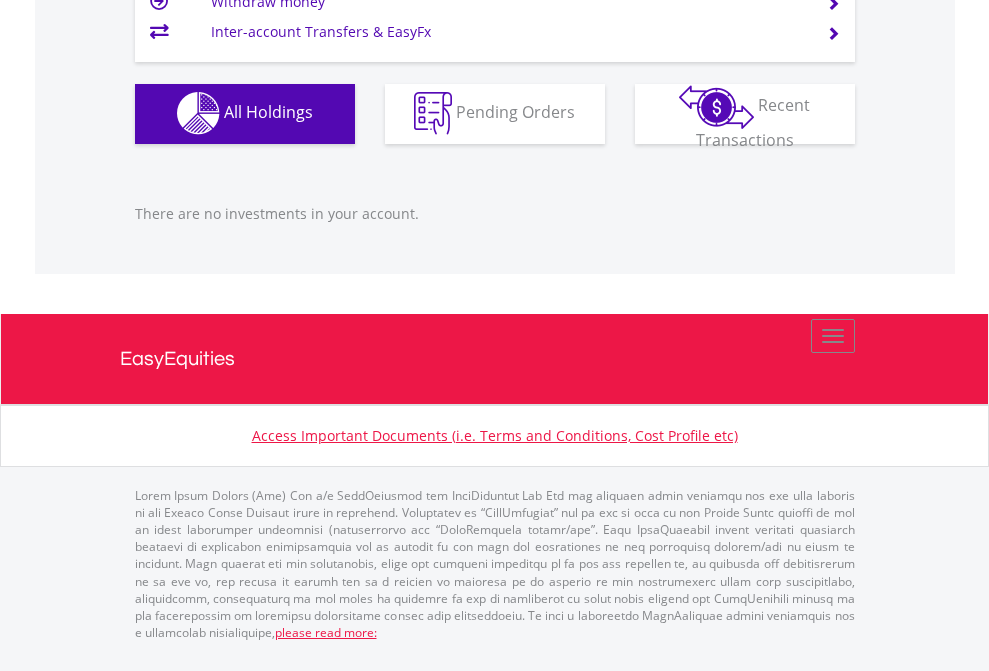click on "EasyEquities USD" at bounding box center [818, -1142] 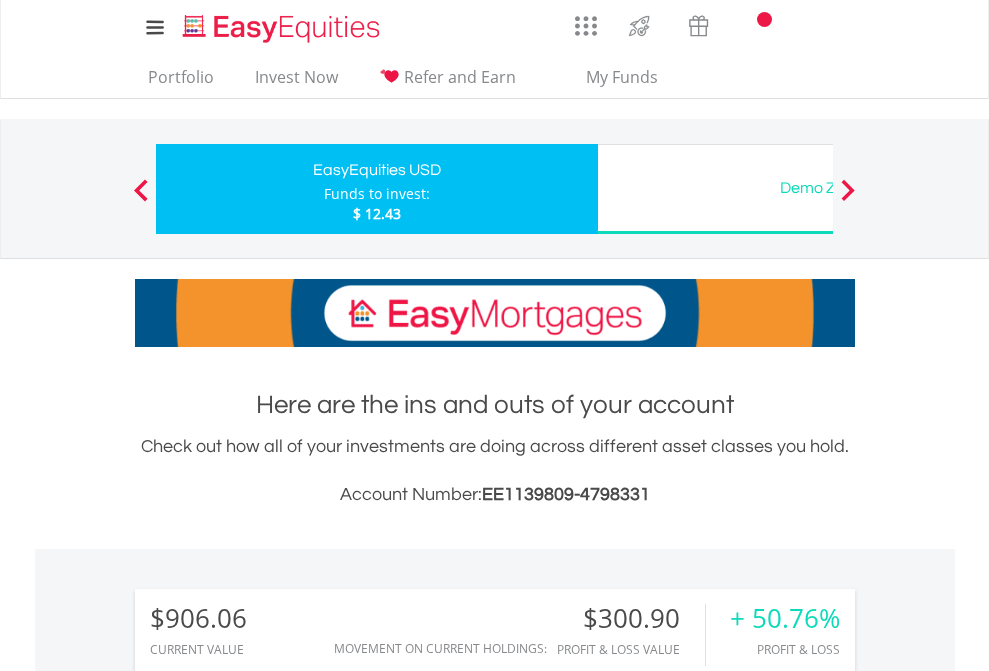 scroll, scrollTop: 1533, scrollLeft: 0, axis: vertical 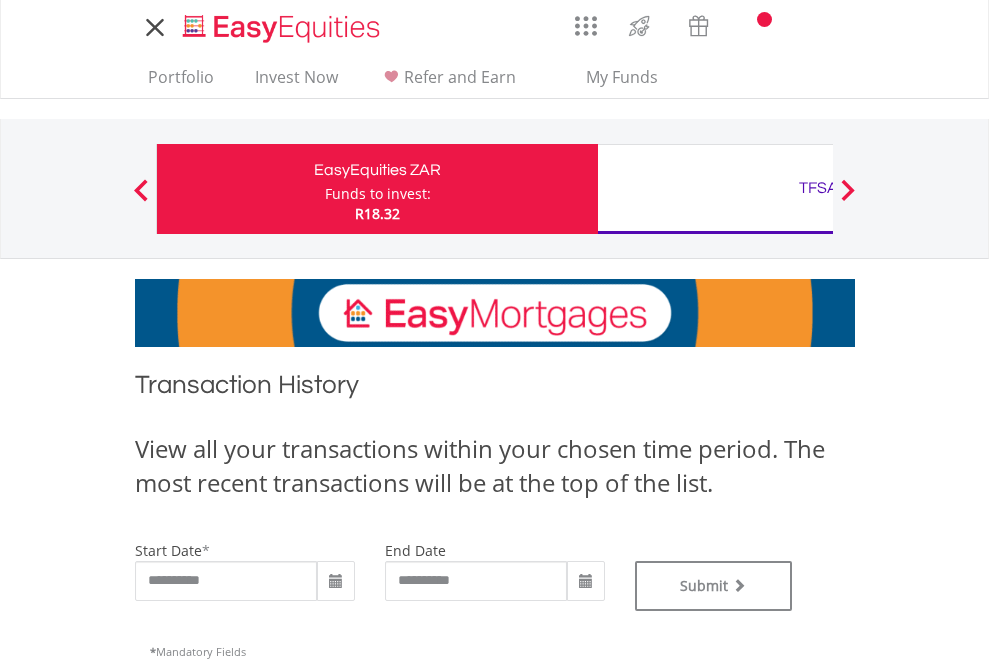 type on "**********" 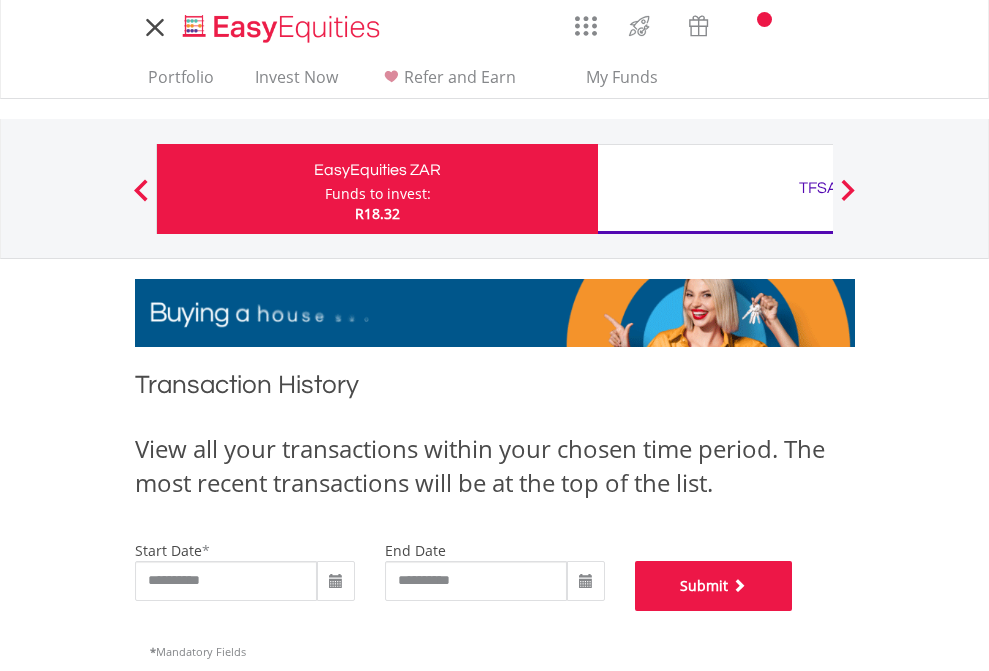 click on "Submit" at bounding box center [714, 586] 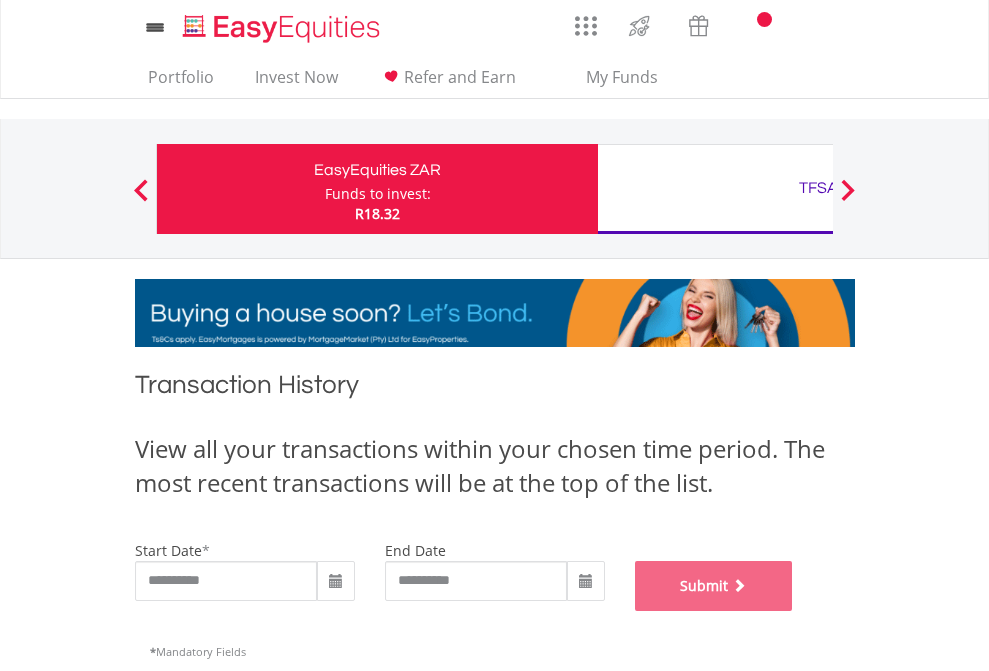 scroll, scrollTop: 811, scrollLeft: 0, axis: vertical 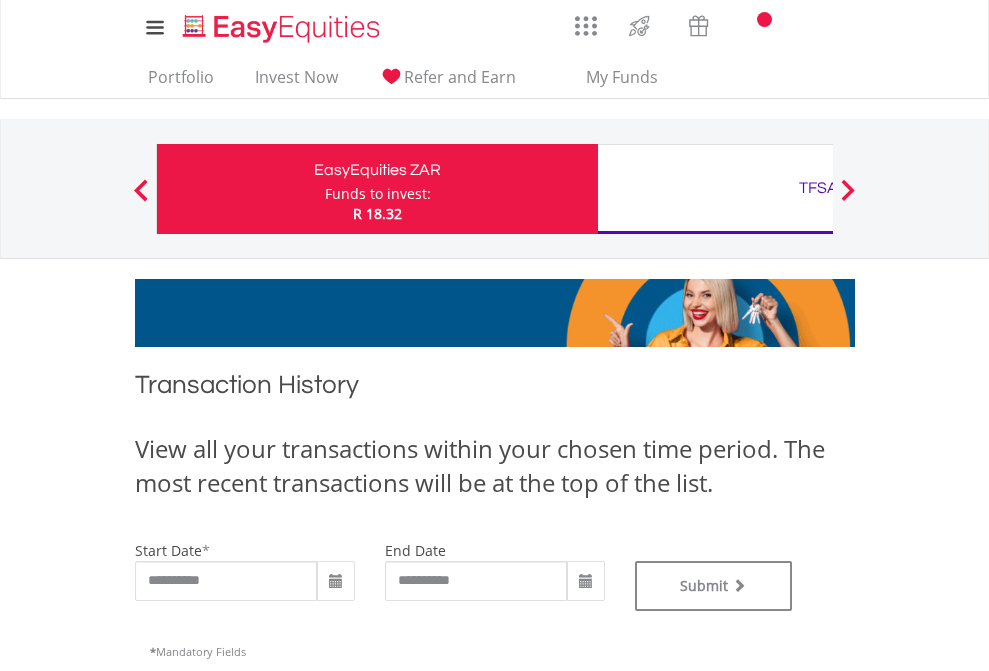 click on "TFSA" at bounding box center (818, 188) 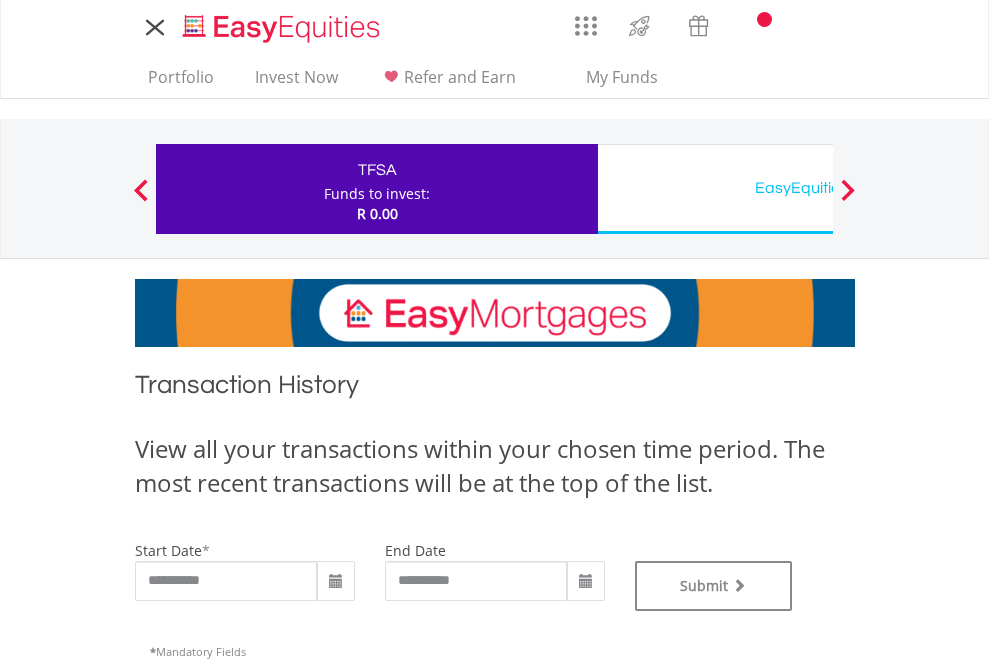 scroll, scrollTop: 0, scrollLeft: 0, axis: both 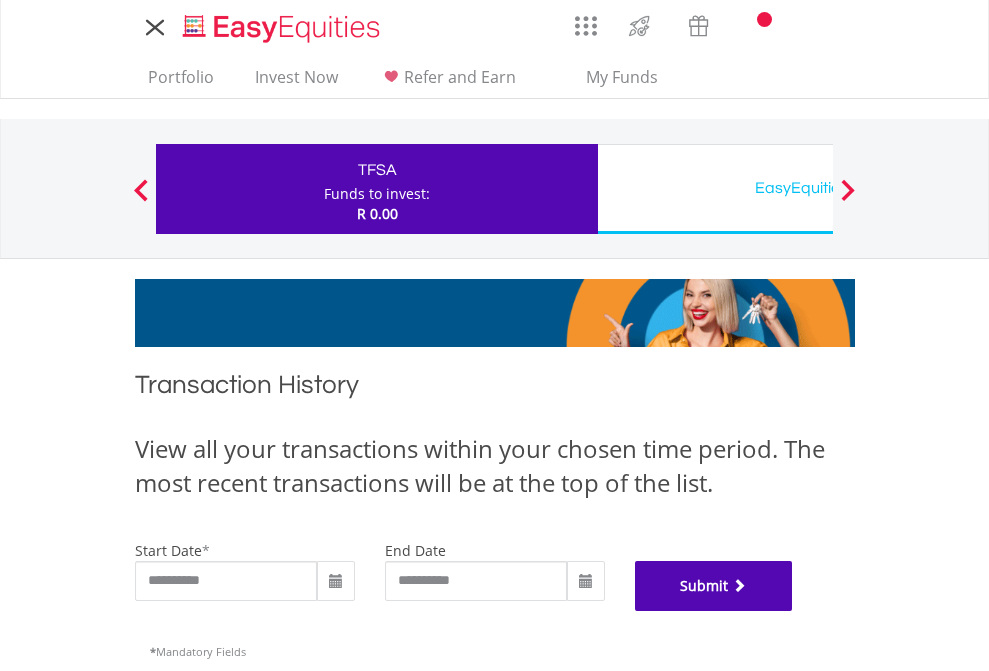 click on "Submit" at bounding box center [714, 586] 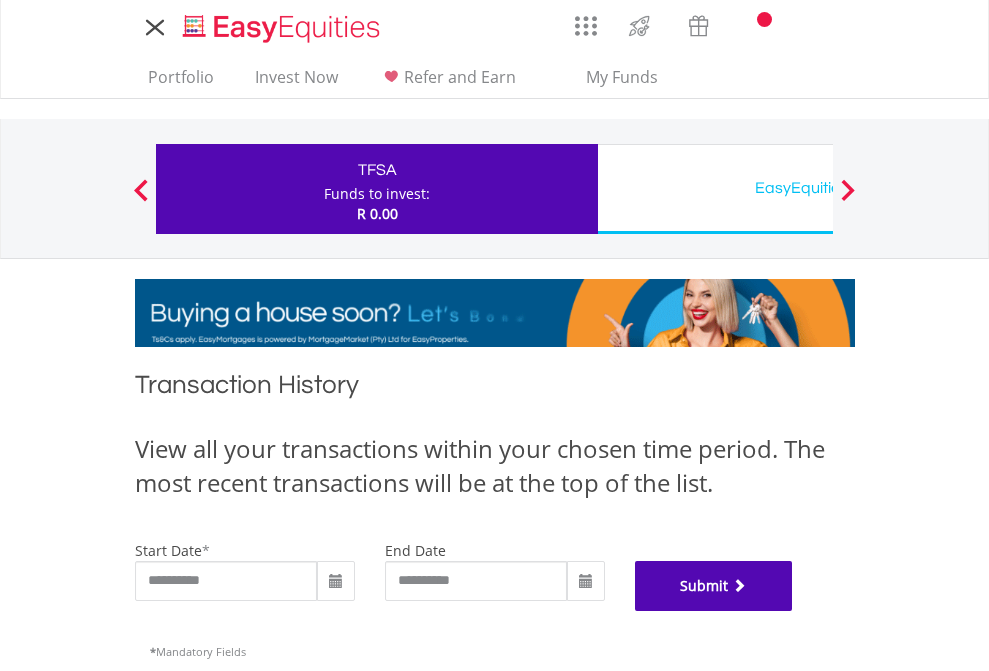 scroll, scrollTop: 811, scrollLeft: 0, axis: vertical 